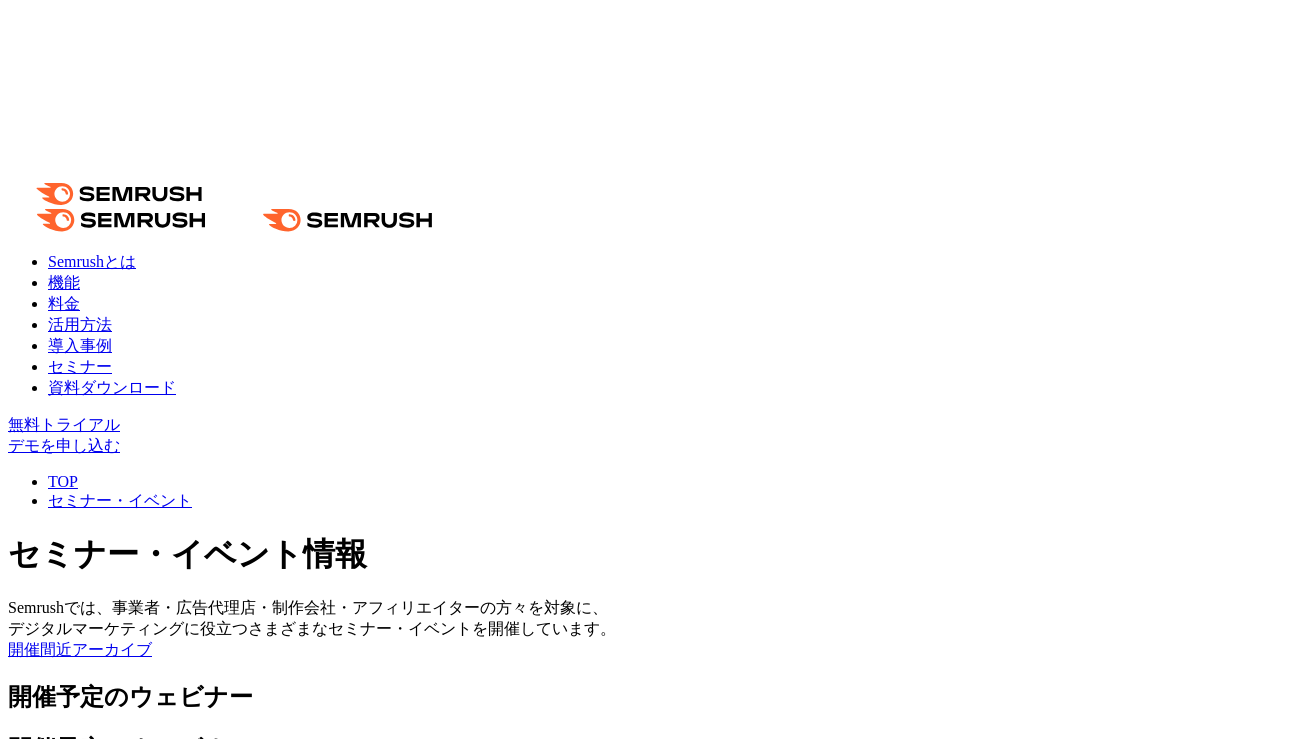 scroll, scrollTop: 400, scrollLeft: 0, axis: vertical 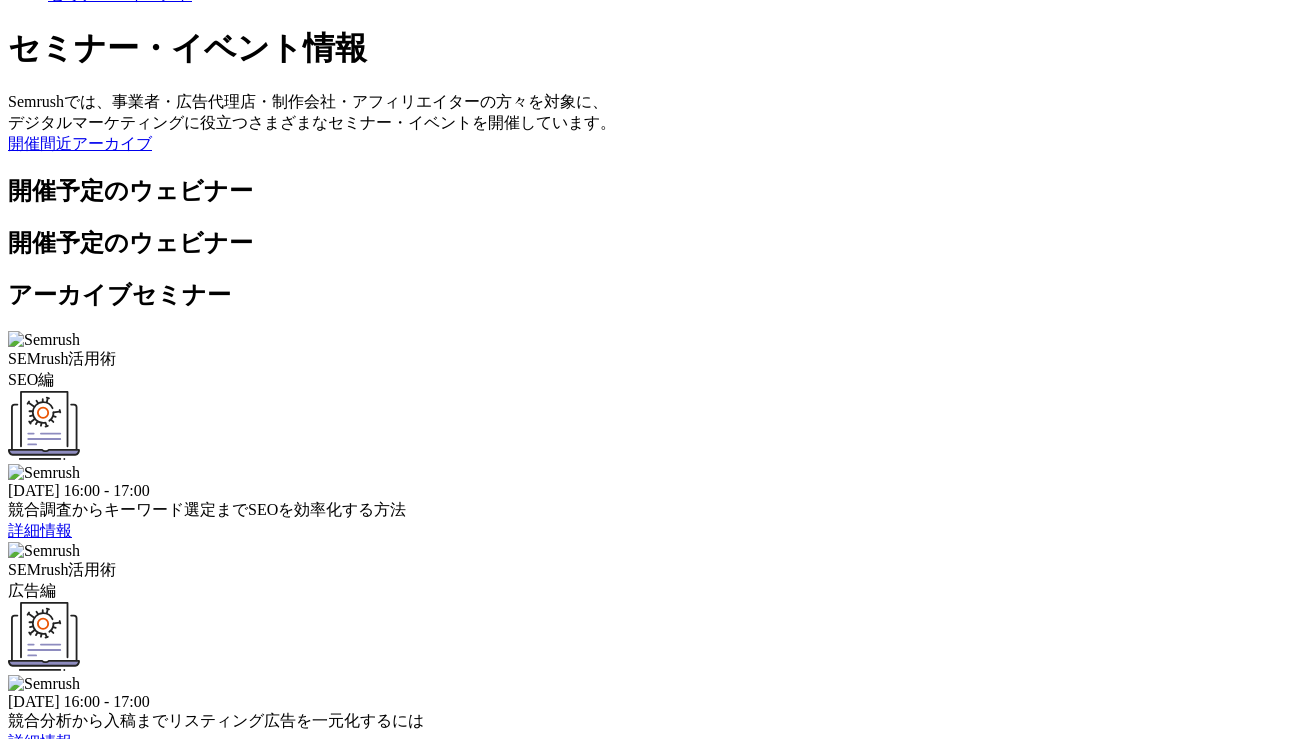 click on "詳細情報" at bounding box center [40, 530] 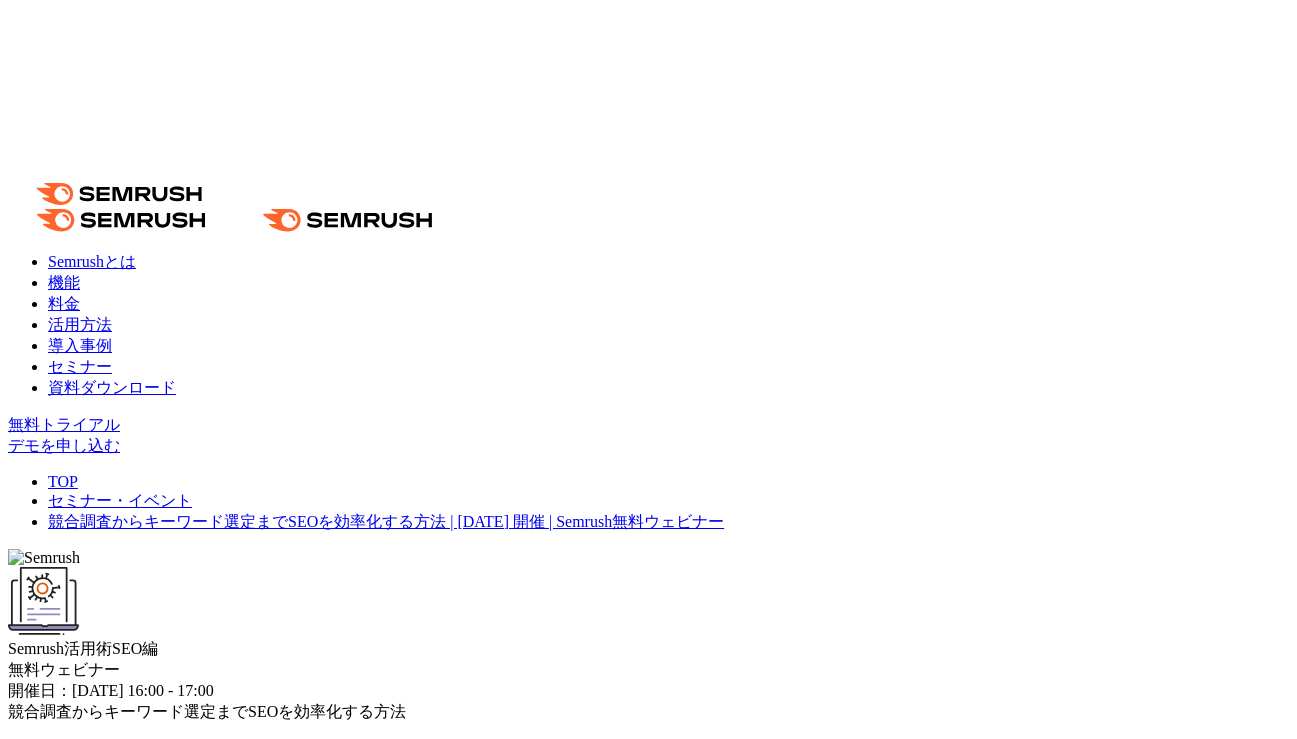scroll, scrollTop: 0, scrollLeft: 0, axis: both 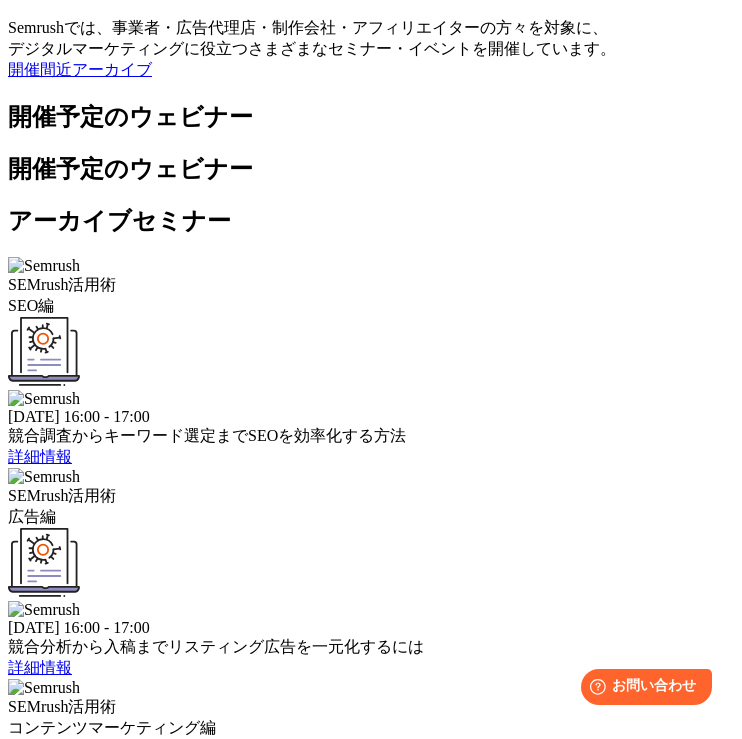 click on "詳細情報" at bounding box center (40, 667) 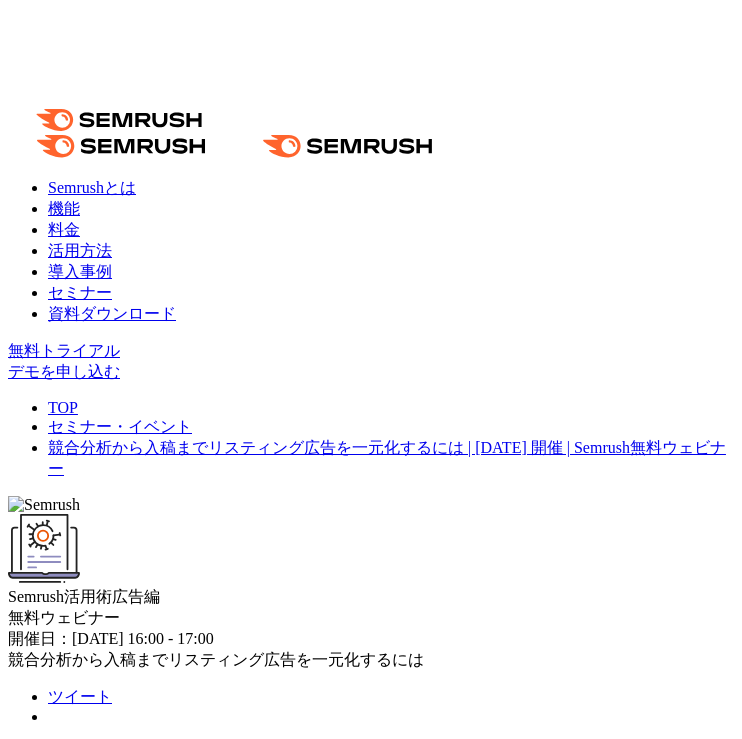 scroll, scrollTop: 0, scrollLeft: 0, axis: both 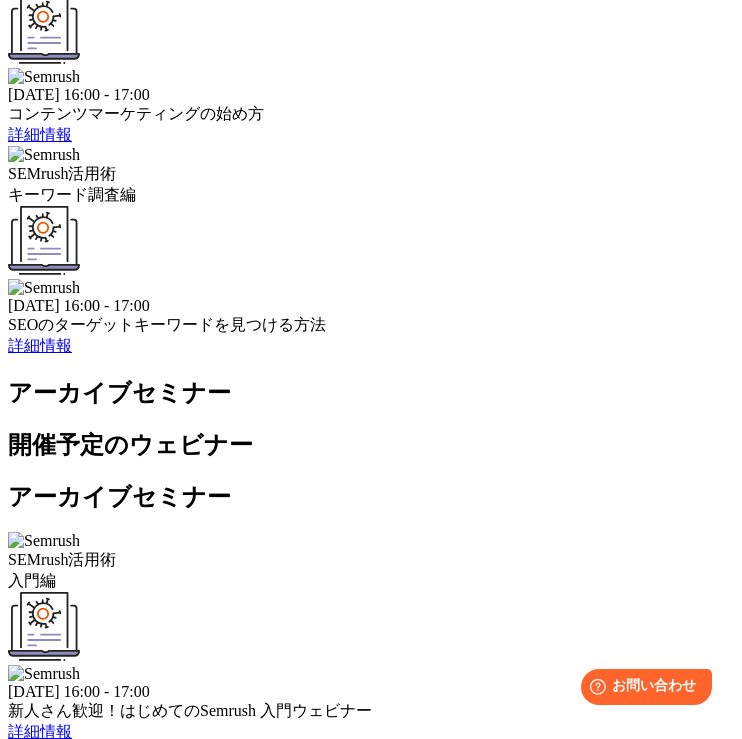 click on "SEMrush活用術 SEO編
2025年8月7日 (木) 16:00 - 17:00
競合調査からキーワード選定までSEOを効率化する方法
詳細情報
SEMrush活用術 広告編
2025年8月14日 (木) 16:00 - 17:00
競合分析から入稿までリスティング広告を一元化するには
詳細情報
SEMrush活用術" at bounding box center [371, -65] 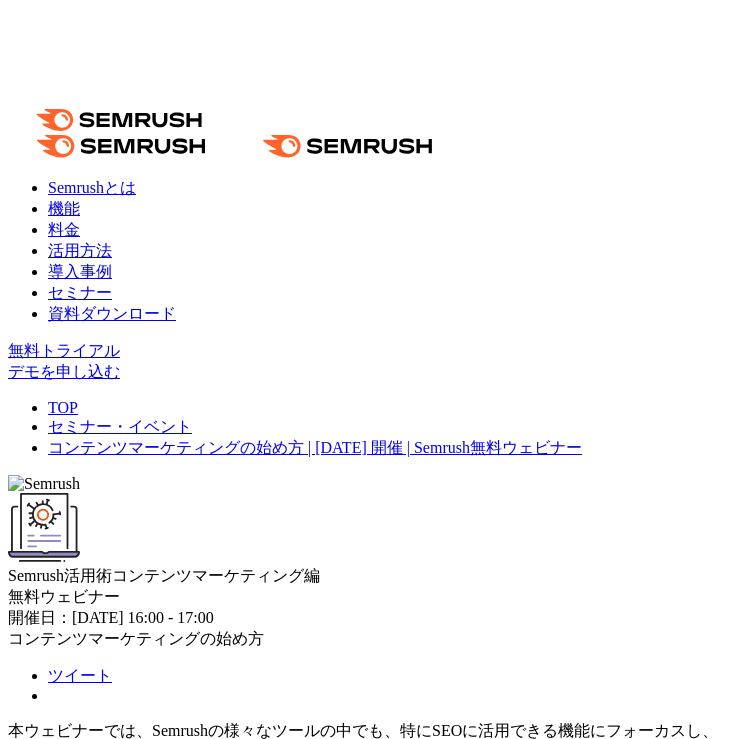 scroll, scrollTop: 0, scrollLeft: 0, axis: both 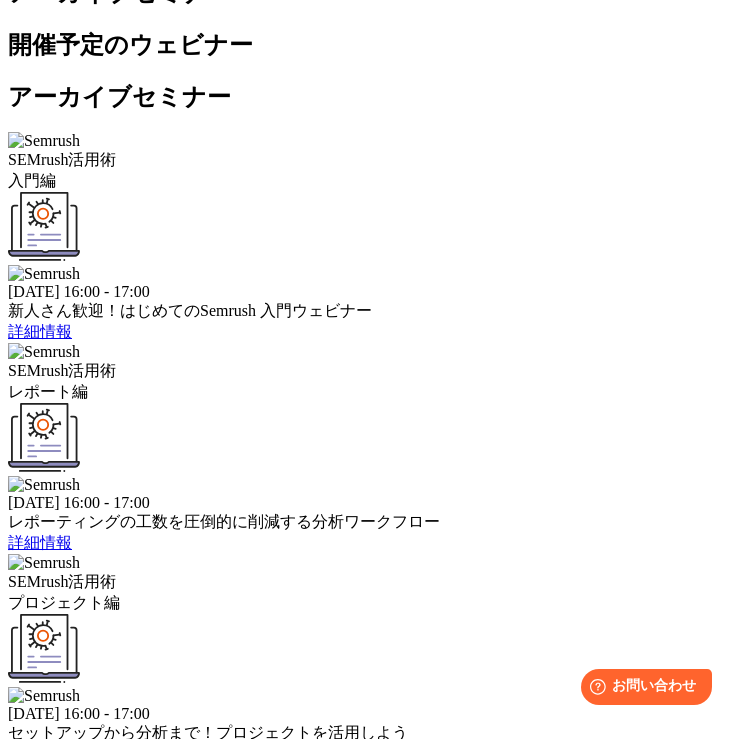 click on "詳細情報" at bounding box center [40, -55] 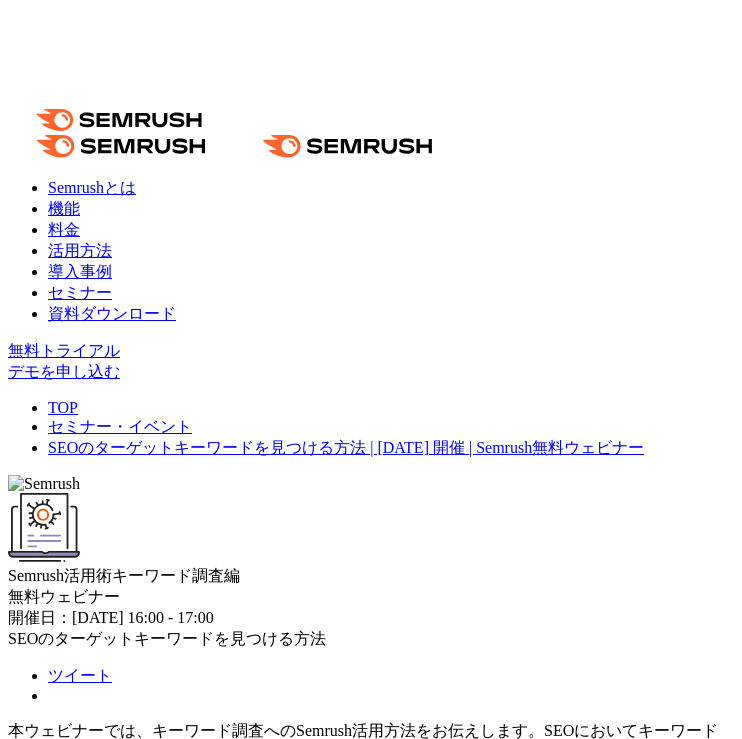 scroll, scrollTop: 0, scrollLeft: 0, axis: both 